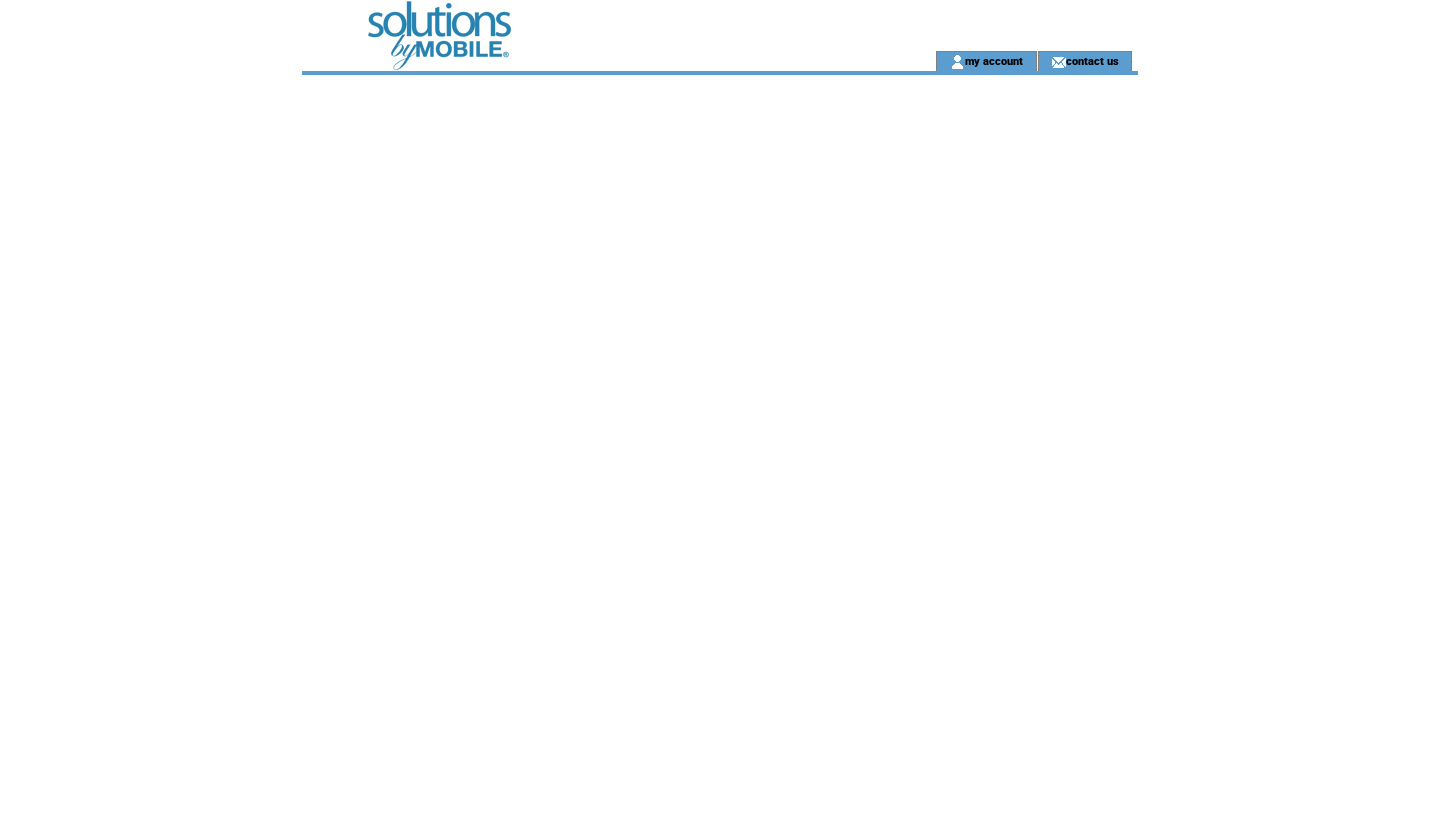 scroll, scrollTop: 0, scrollLeft: 0, axis: both 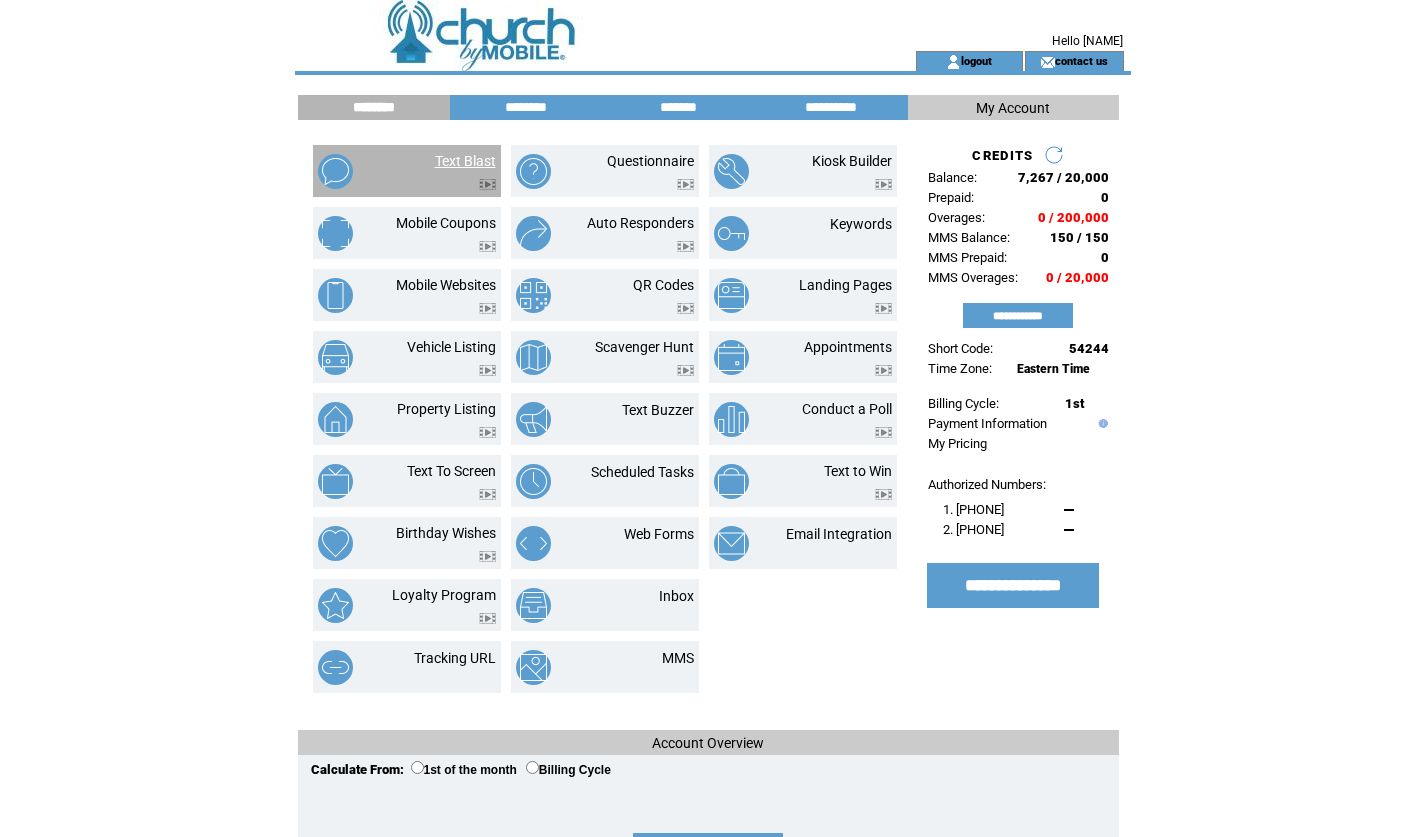 click on "Text Blast" at bounding box center [465, 161] 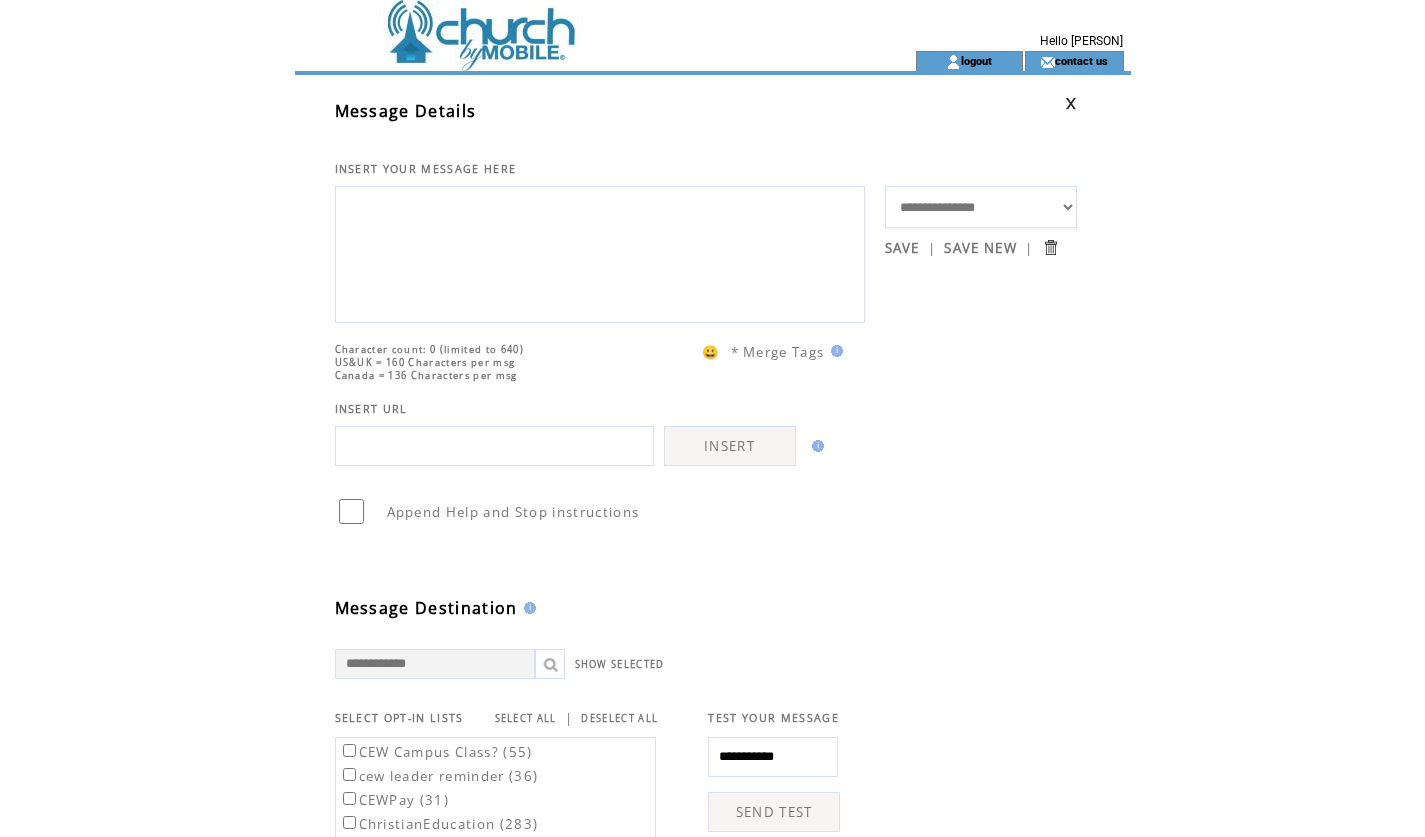 scroll, scrollTop: 0, scrollLeft: 0, axis: both 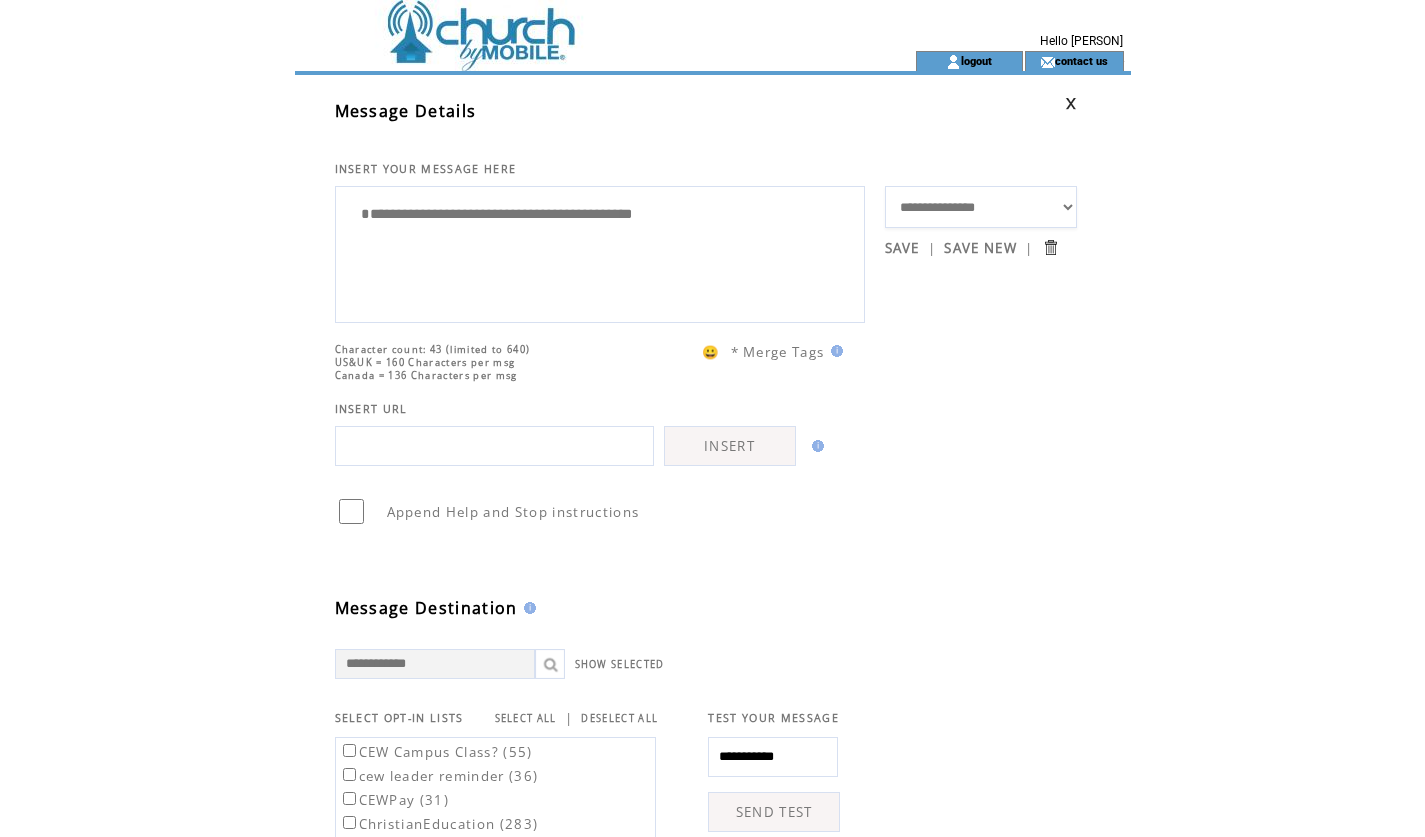 paste on "**********" 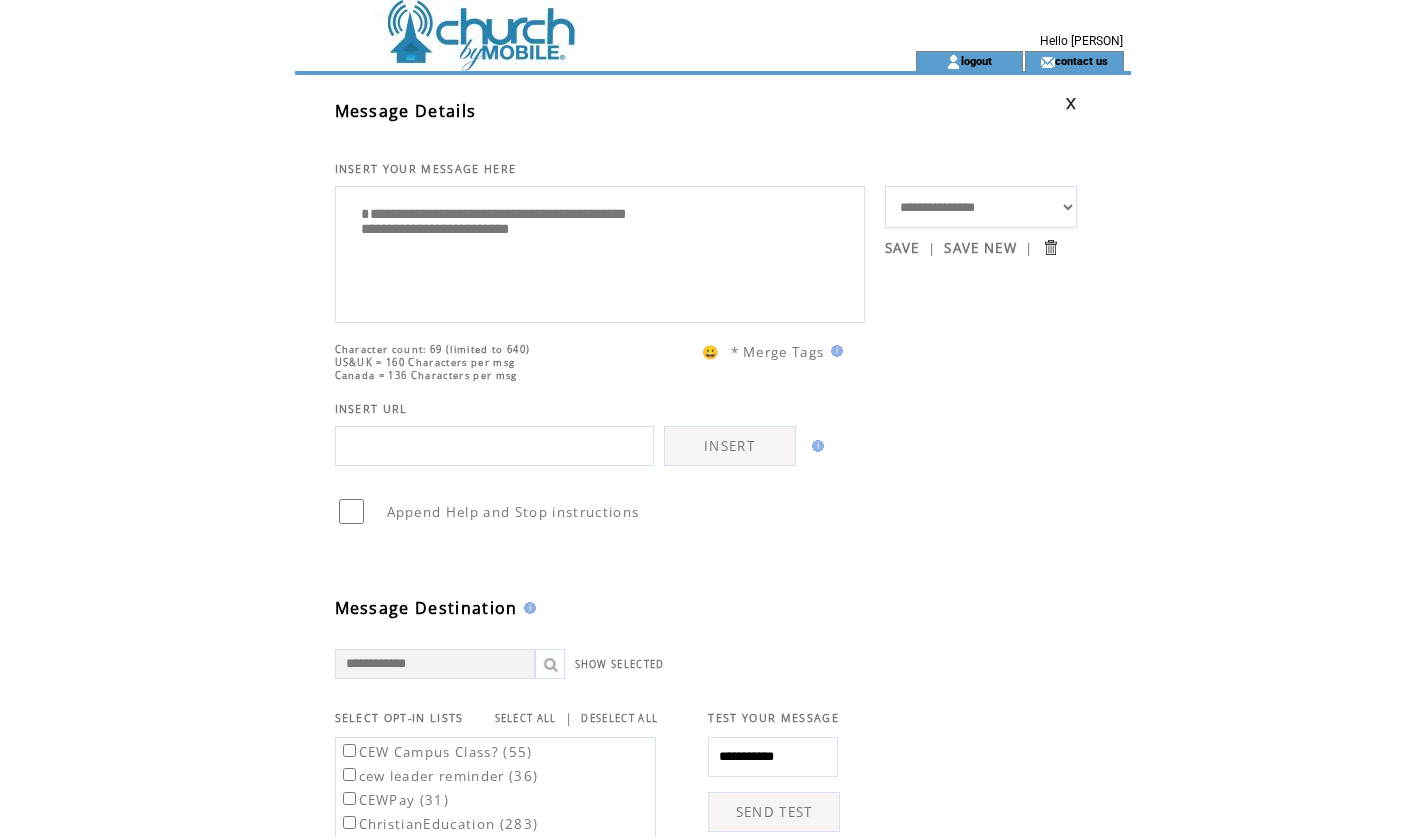 click on "**********" at bounding box center [600, 252] 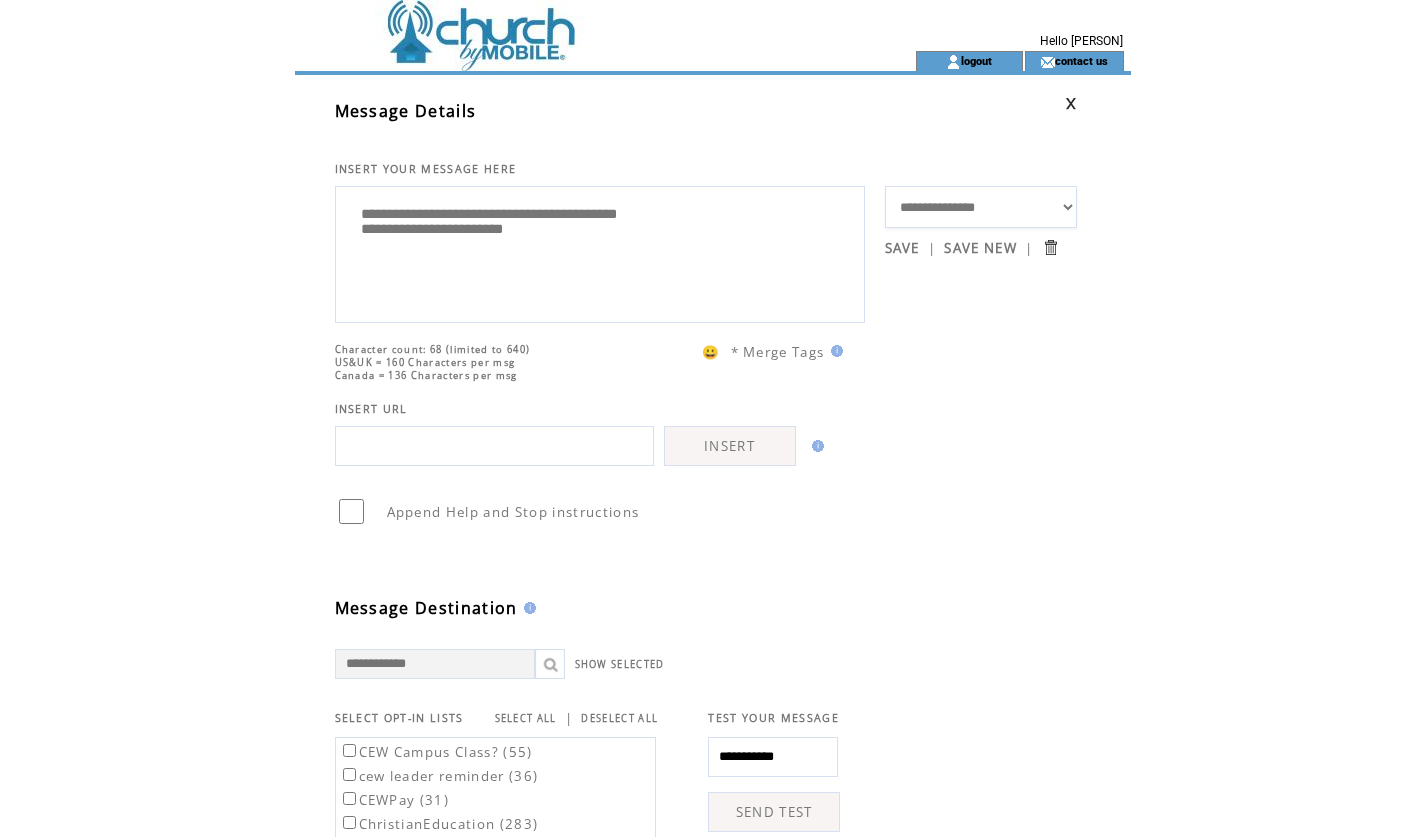 drag, startPoint x: 561, startPoint y: 240, endPoint x: 354, endPoint y: 238, distance: 207.00966 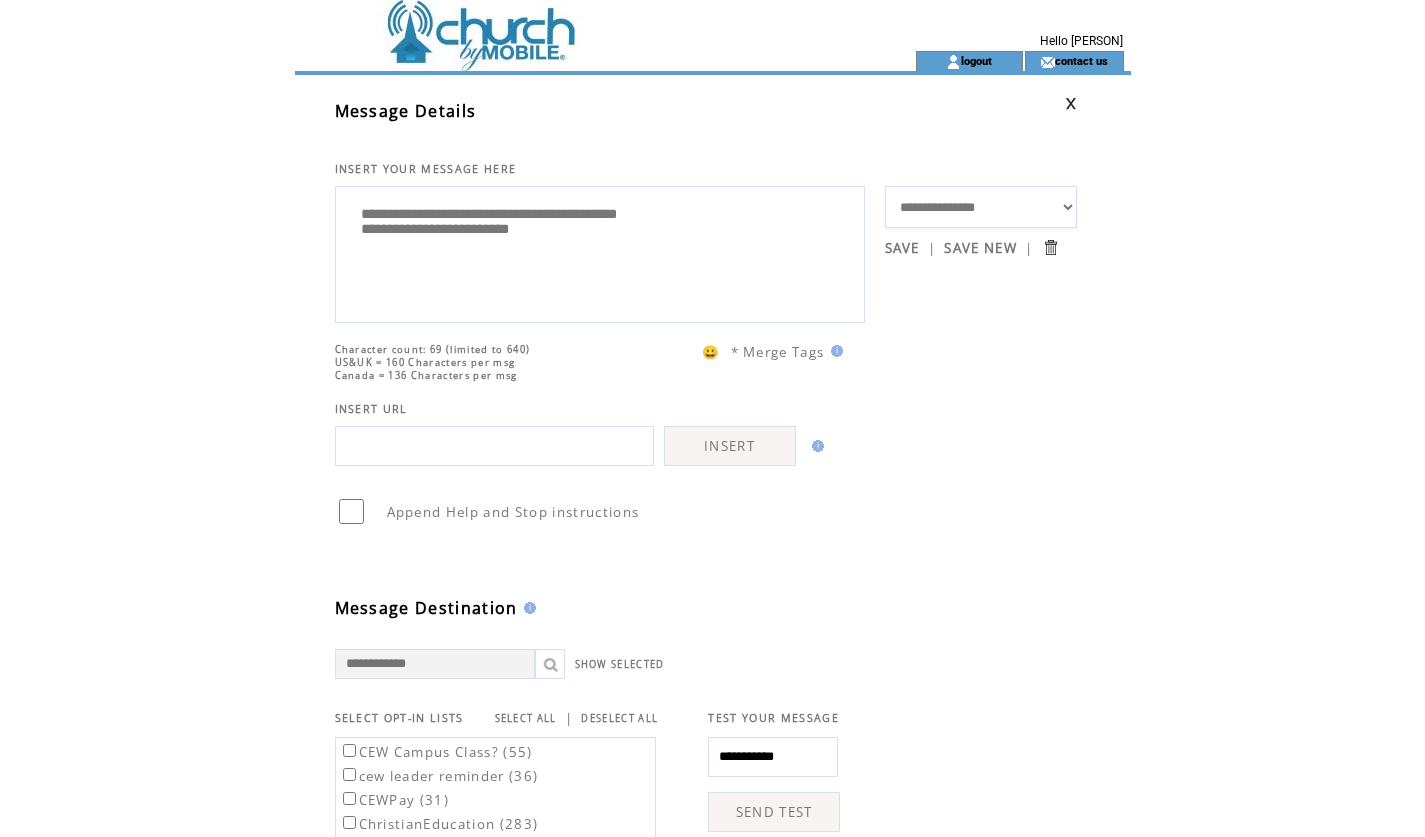 click on "**********" at bounding box center (600, 252) 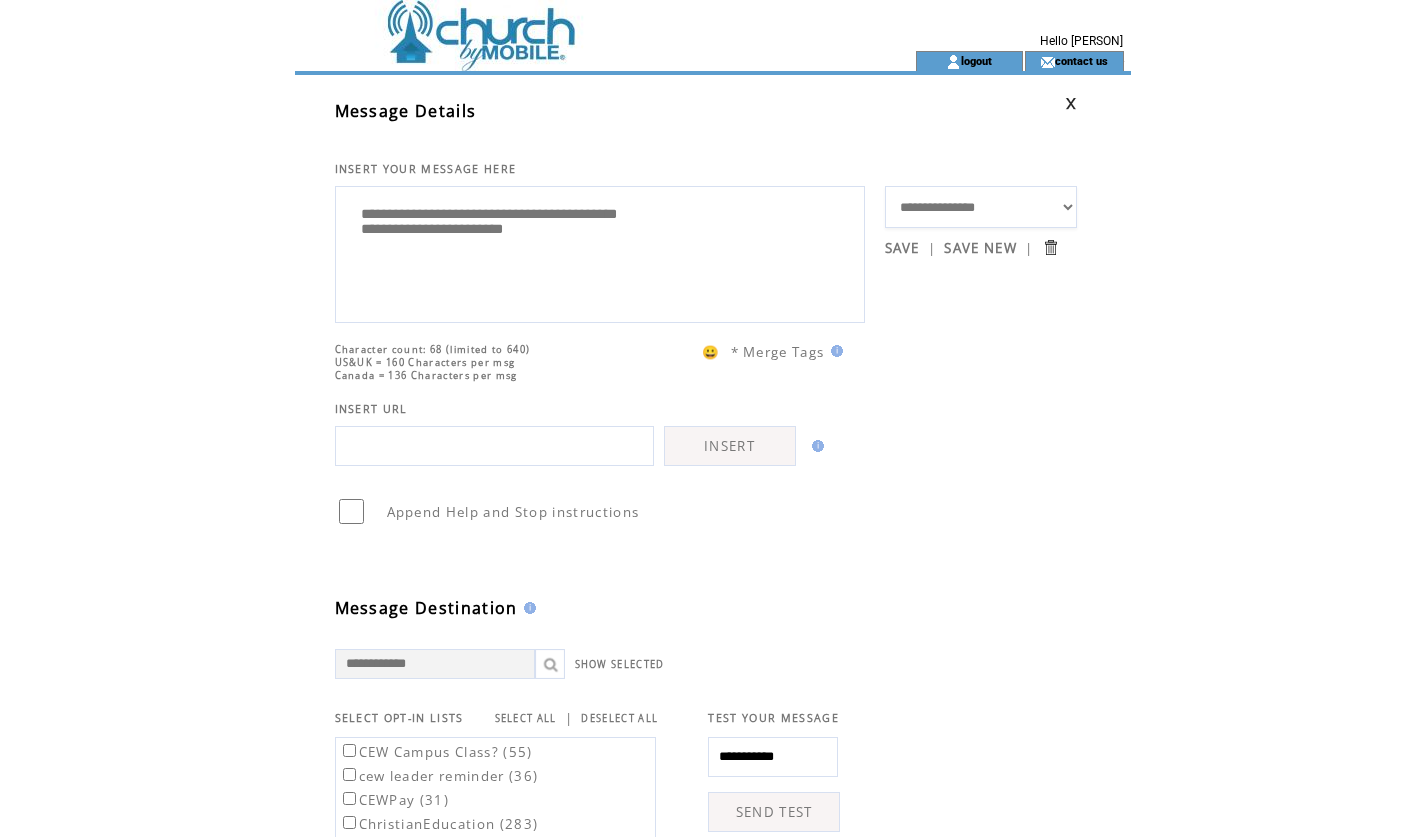 click on "**********" 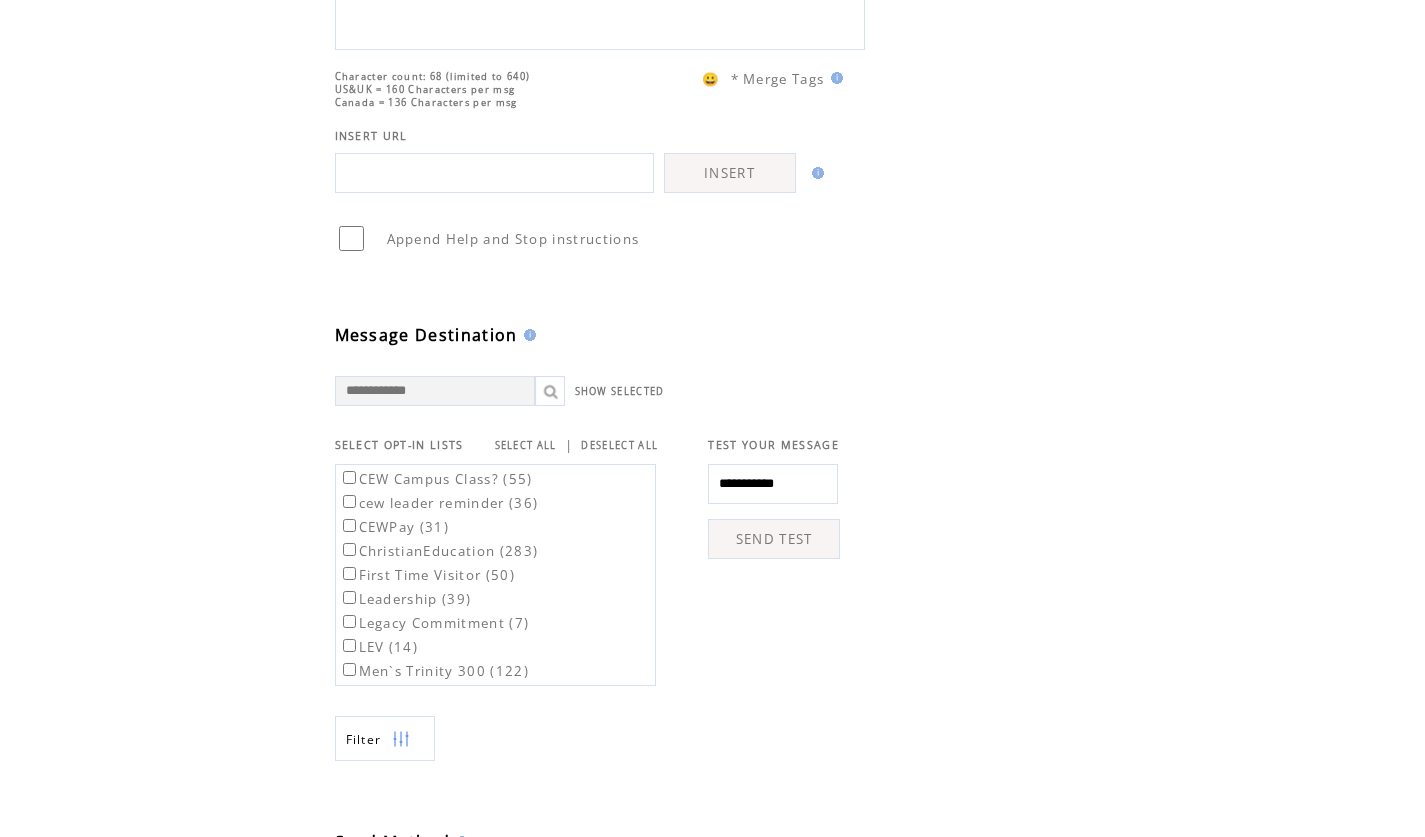 scroll, scrollTop: 274, scrollLeft: 0, axis: vertical 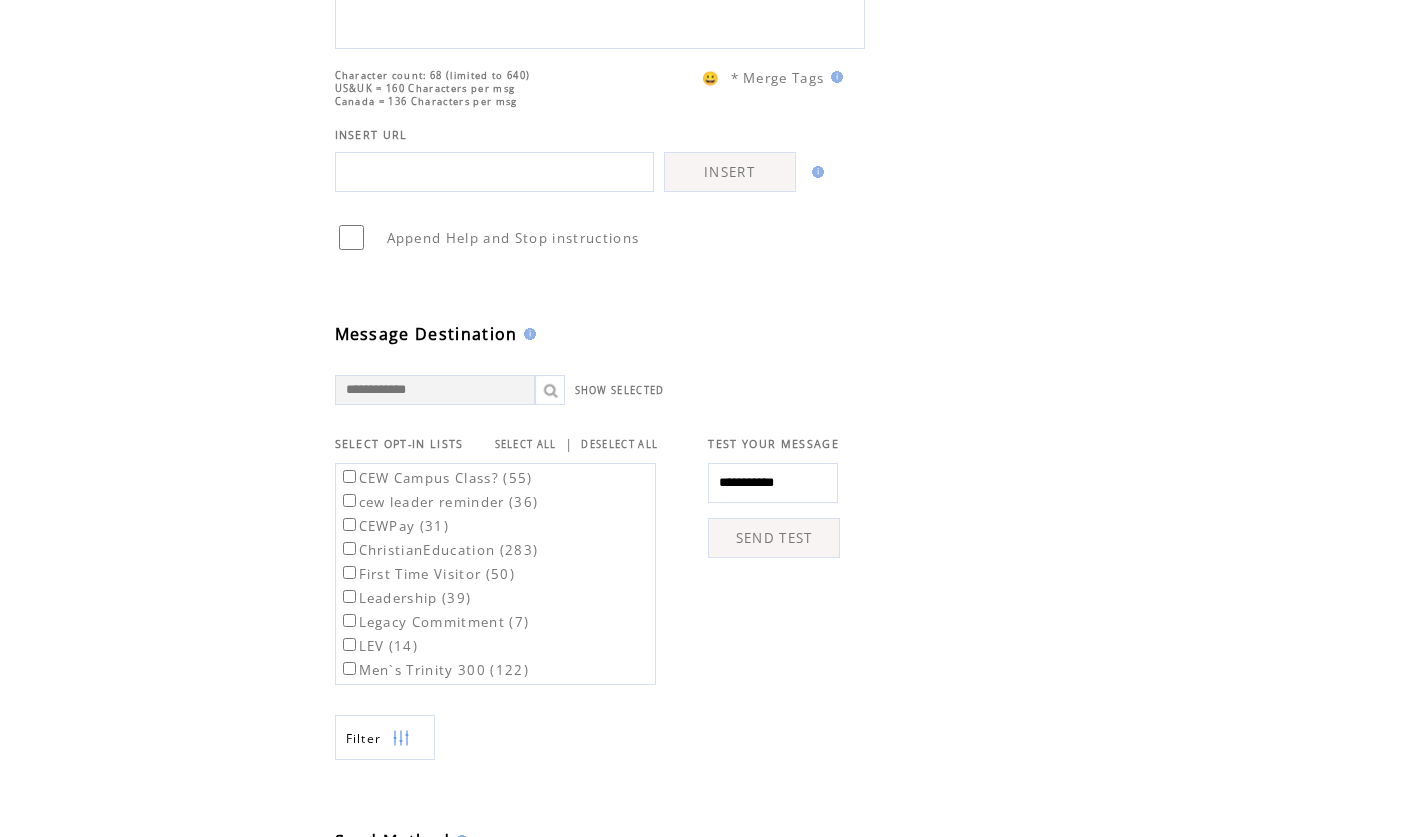 click on "SELECT ALL" at bounding box center (526, 444) 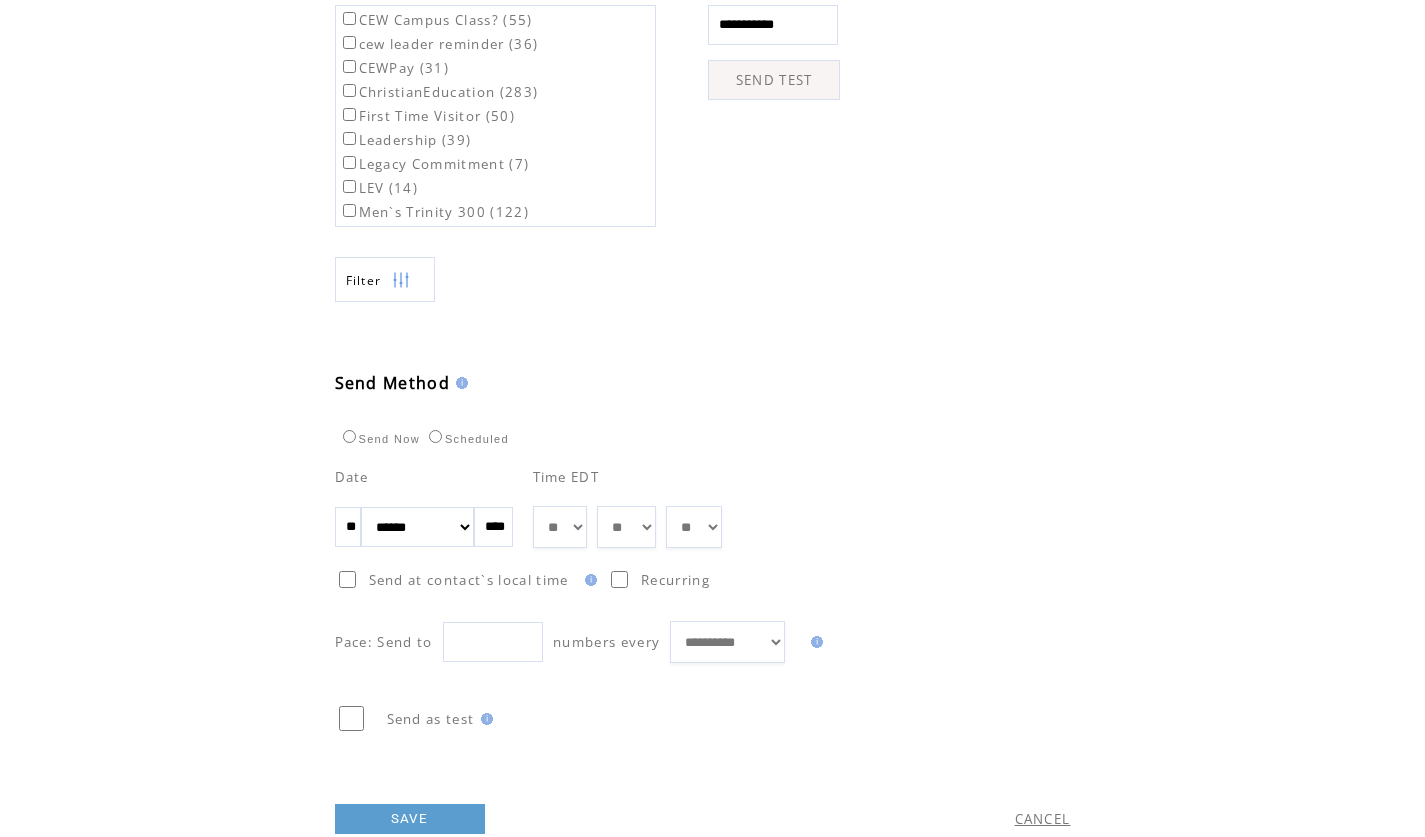 scroll, scrollTop: 734, scrollLeft: 0, axis: vertical 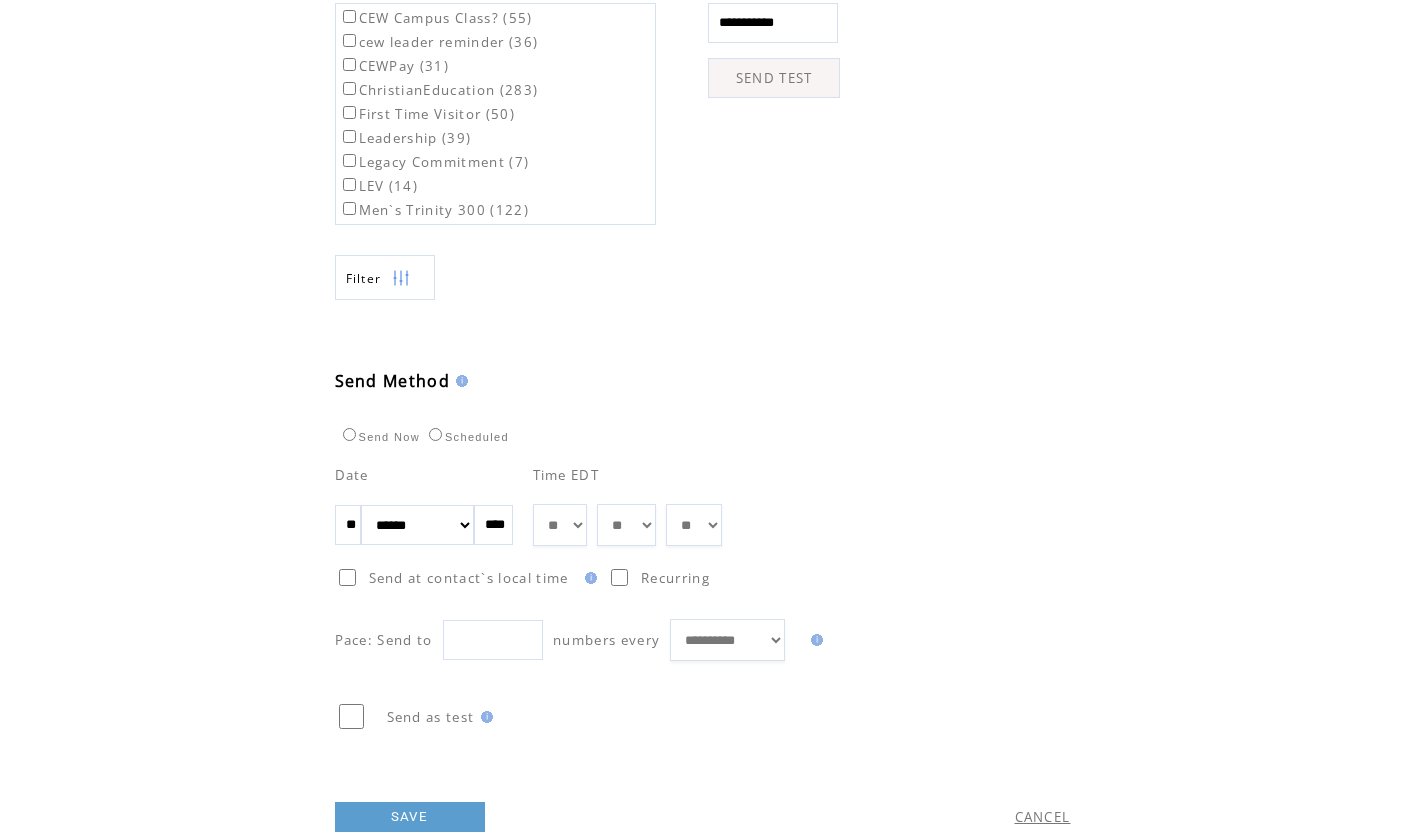 click on "** 	 ** 	 ** 	 ** 	 ** 	 ** 	 ** 	 ** 	 ** 	 ** 	 ** 	 ** 	 **" at bounding box center (560, 525) 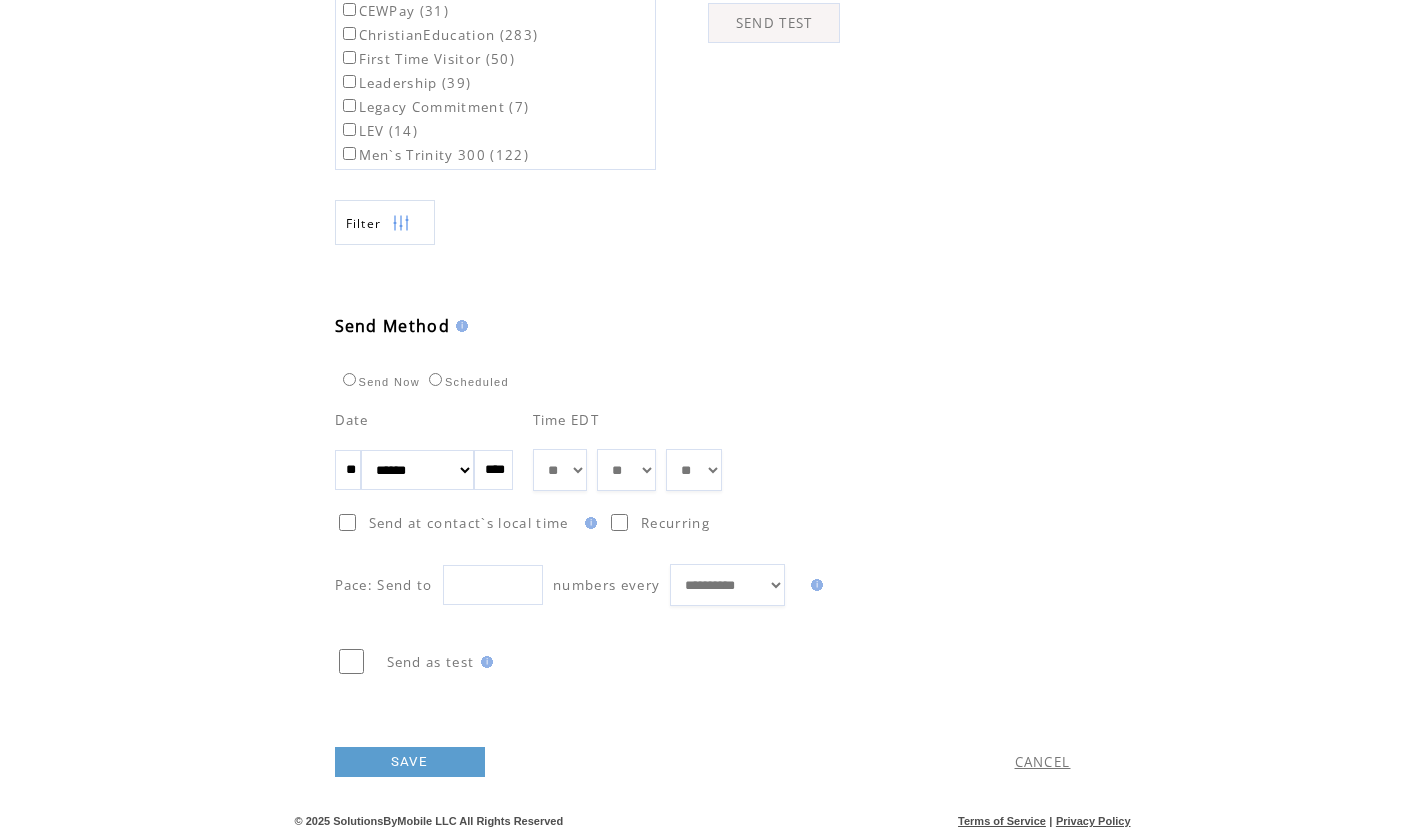 click on "SAVE" at bounding box center [410, 762] 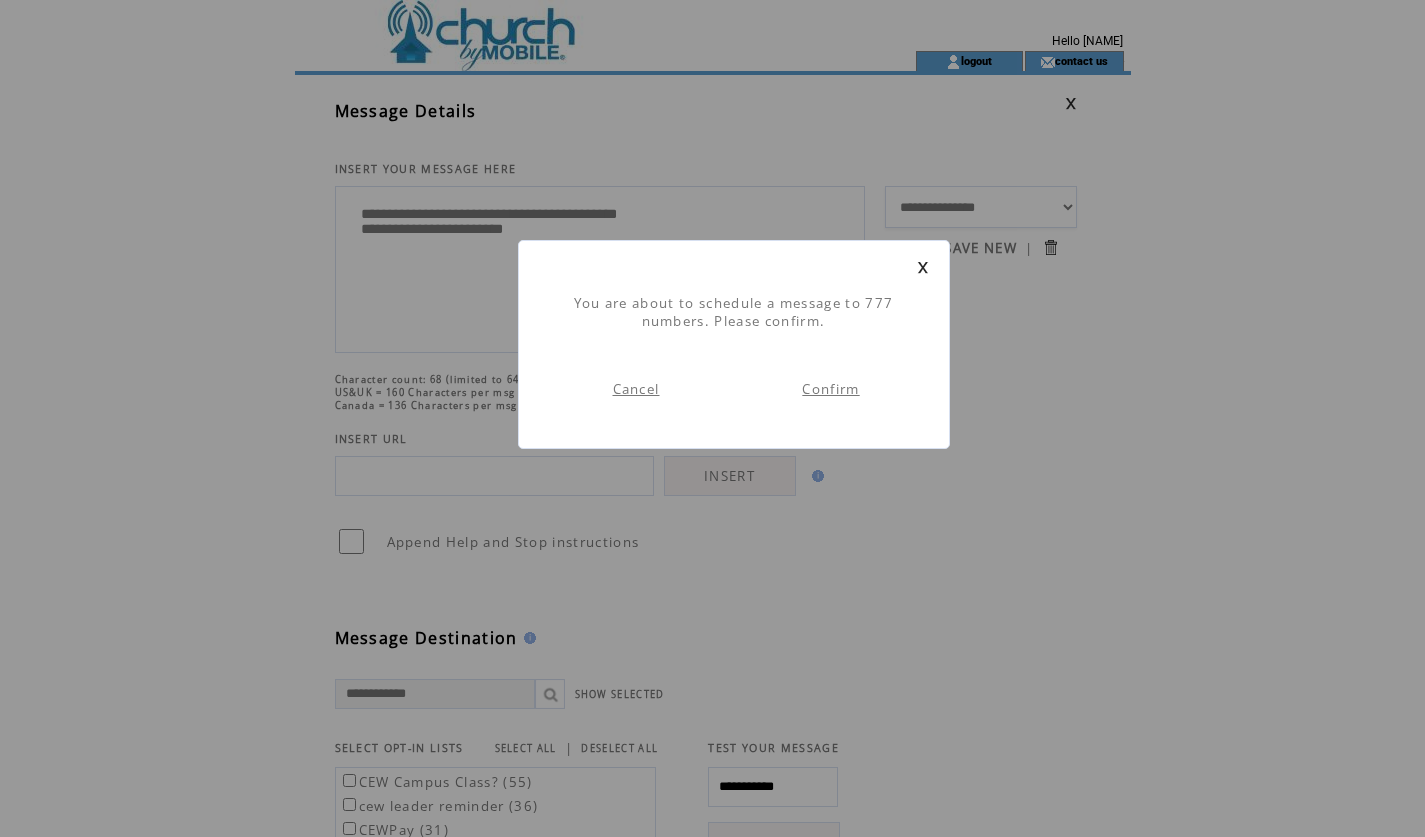 scroll, scrollTop: 1, scrollLeft: 0, axis: vertical 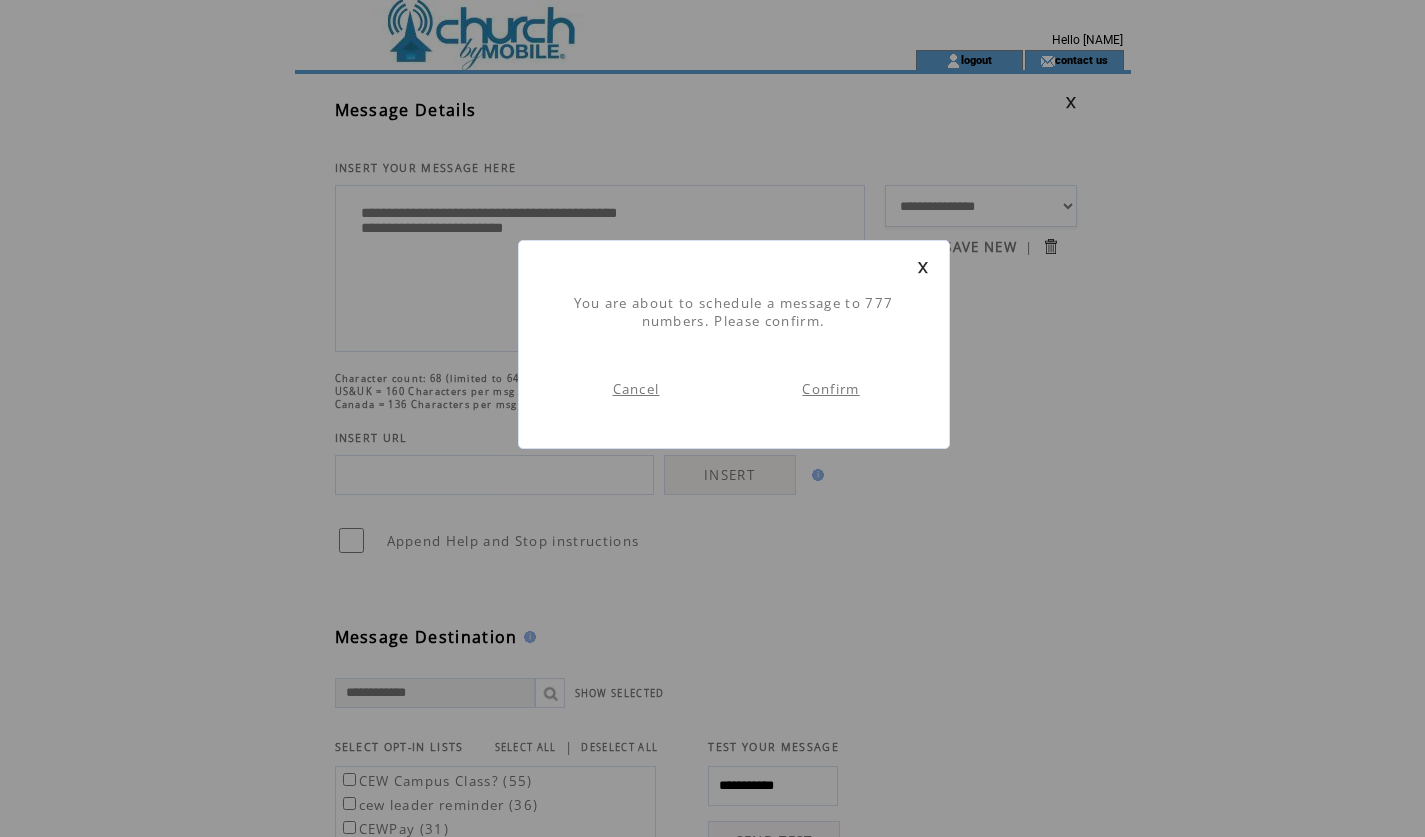 click on "Confirm" at bounding box center [830, 389] 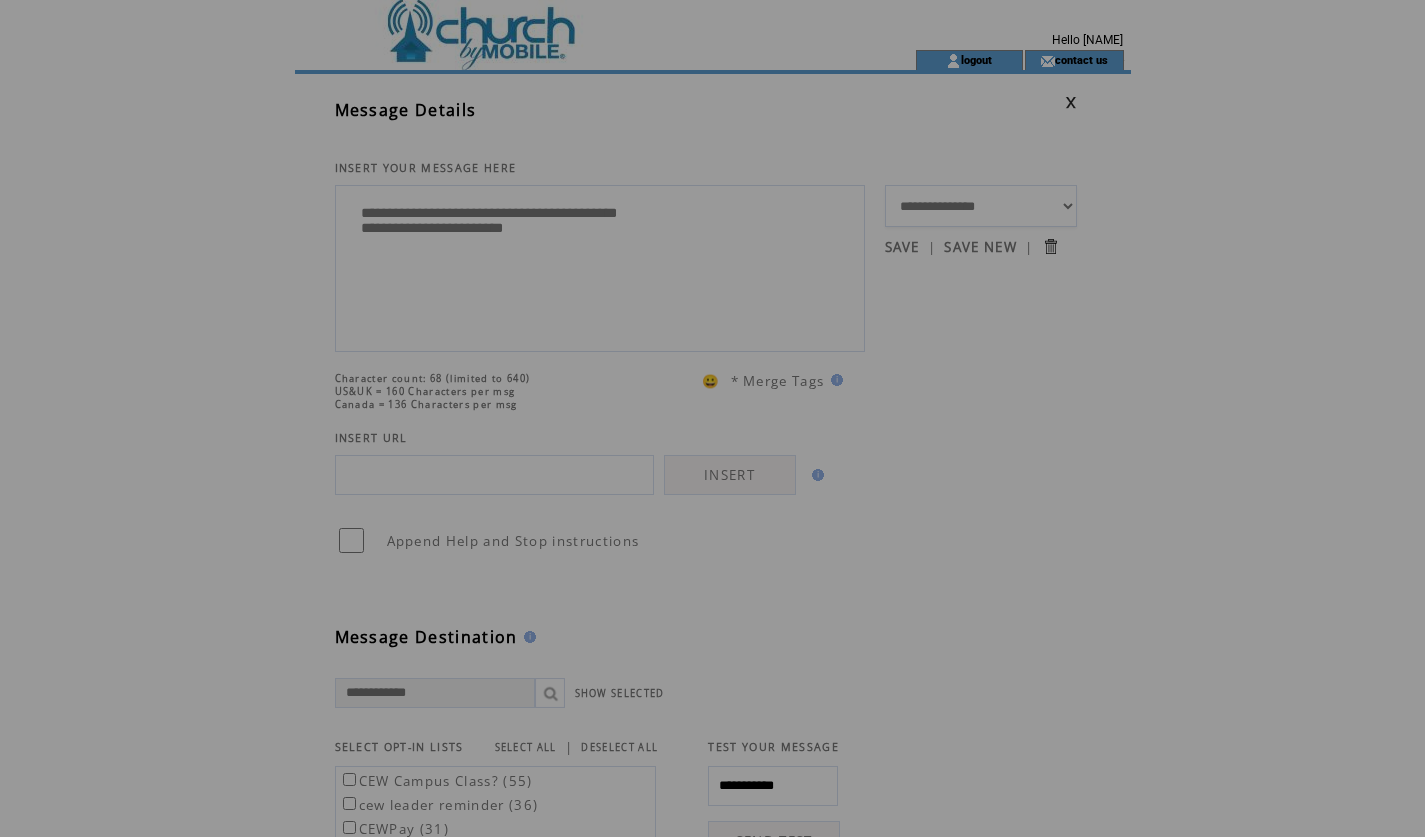 scroll, scrollTop: 0, scrollLeft: 0, axis: both 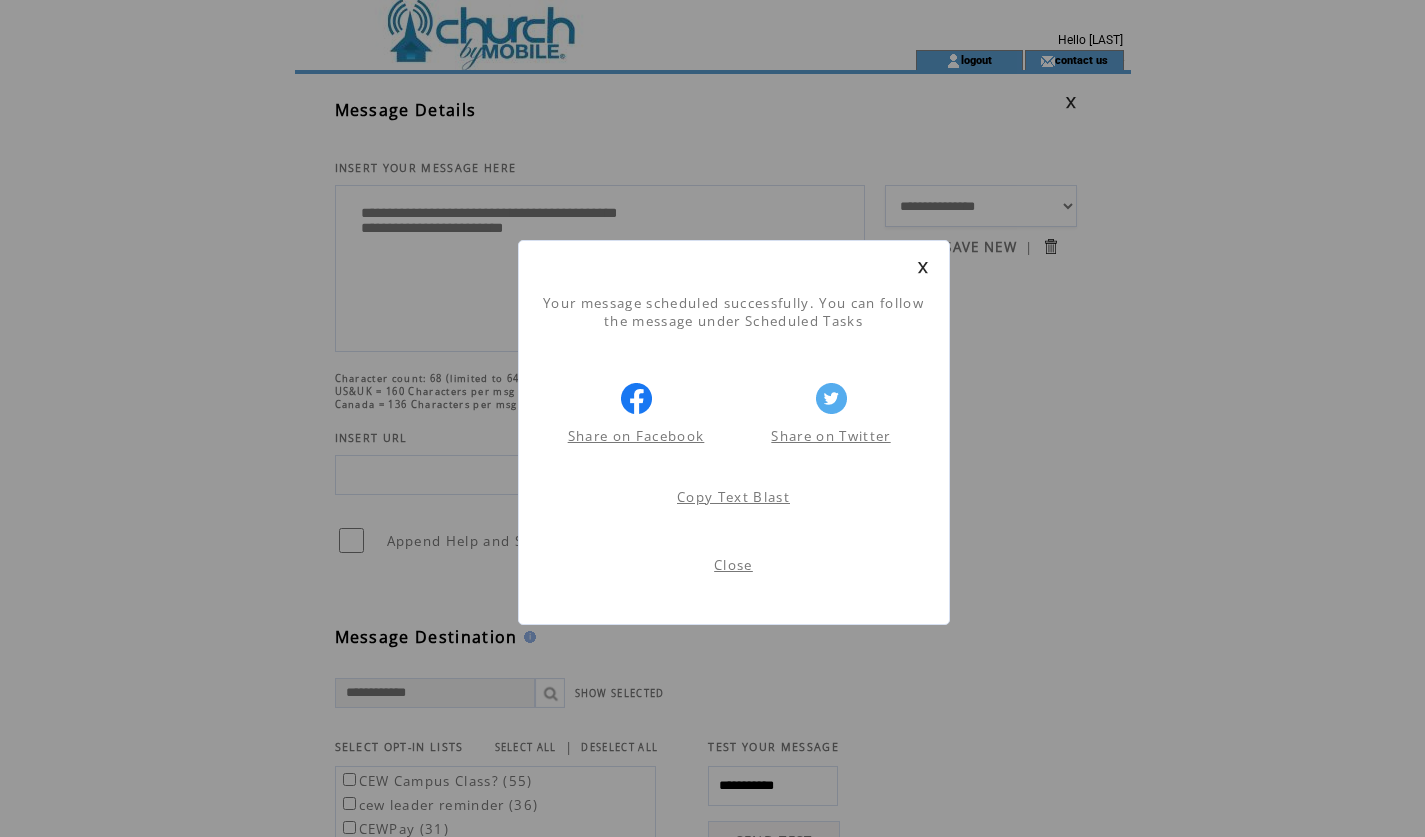 click on "Close" at bounding box center [733, 565] 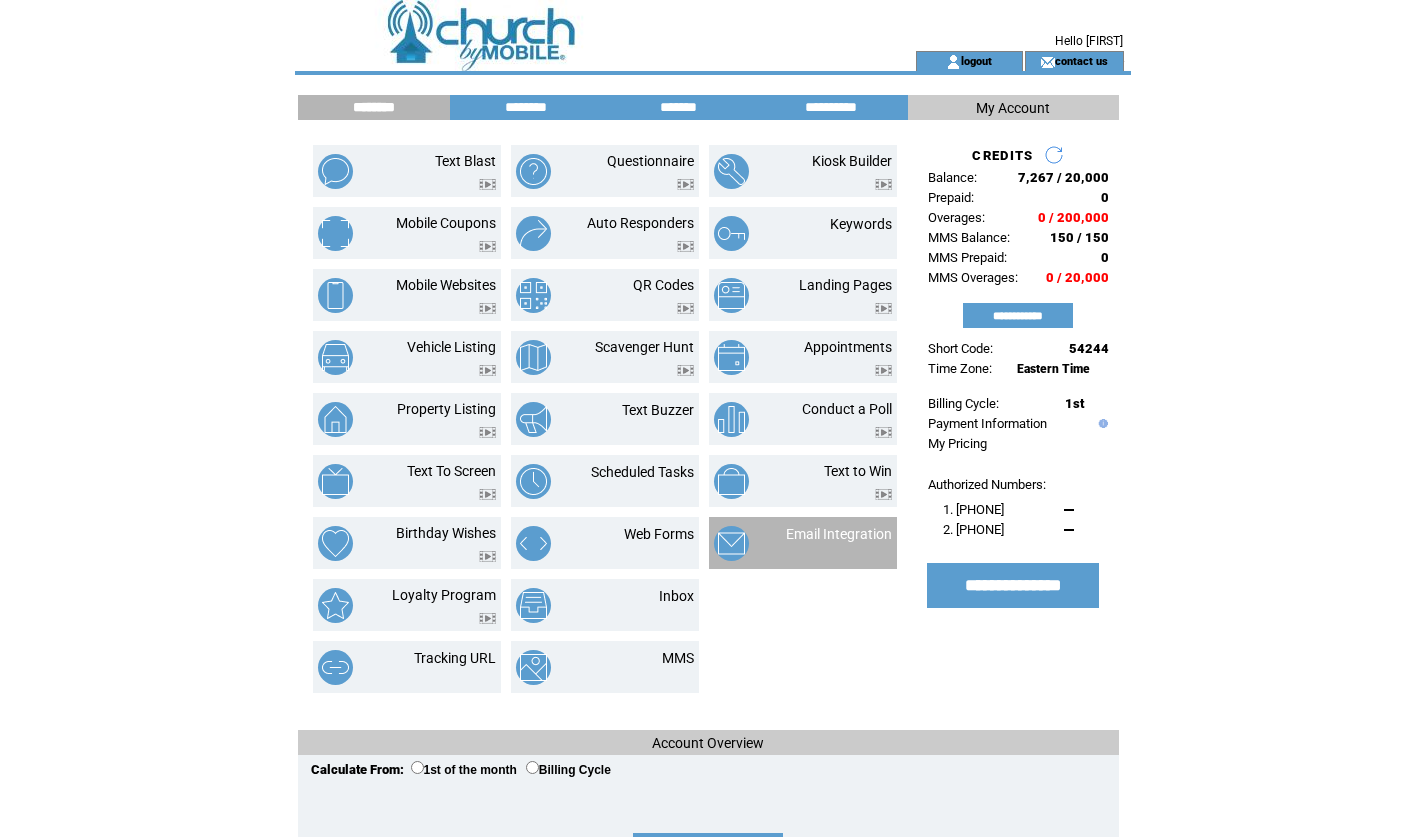 scroll, scrollTop: 0, scrollLeft: 0, axis: both 